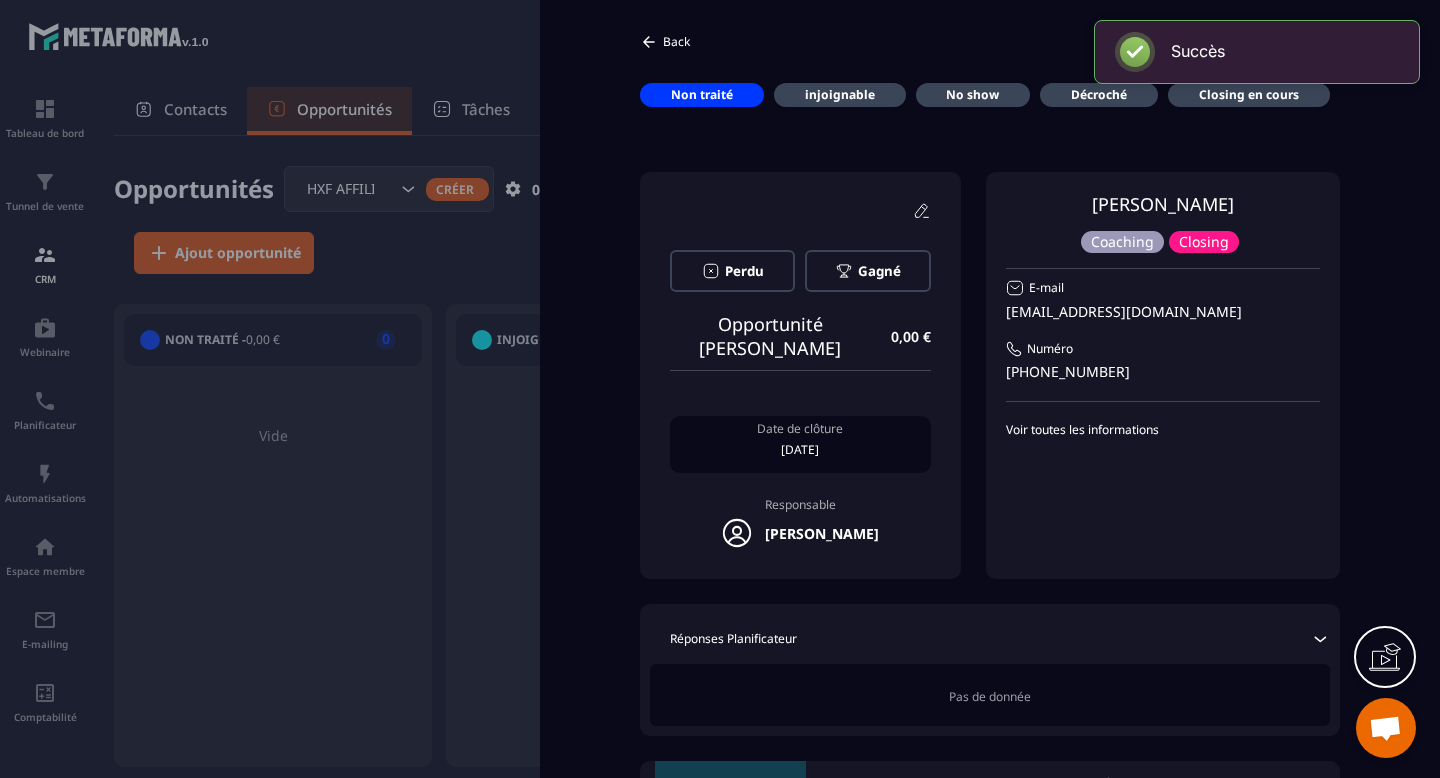scroll, scrollTop: 0, scrollLeft: 0, axis: both 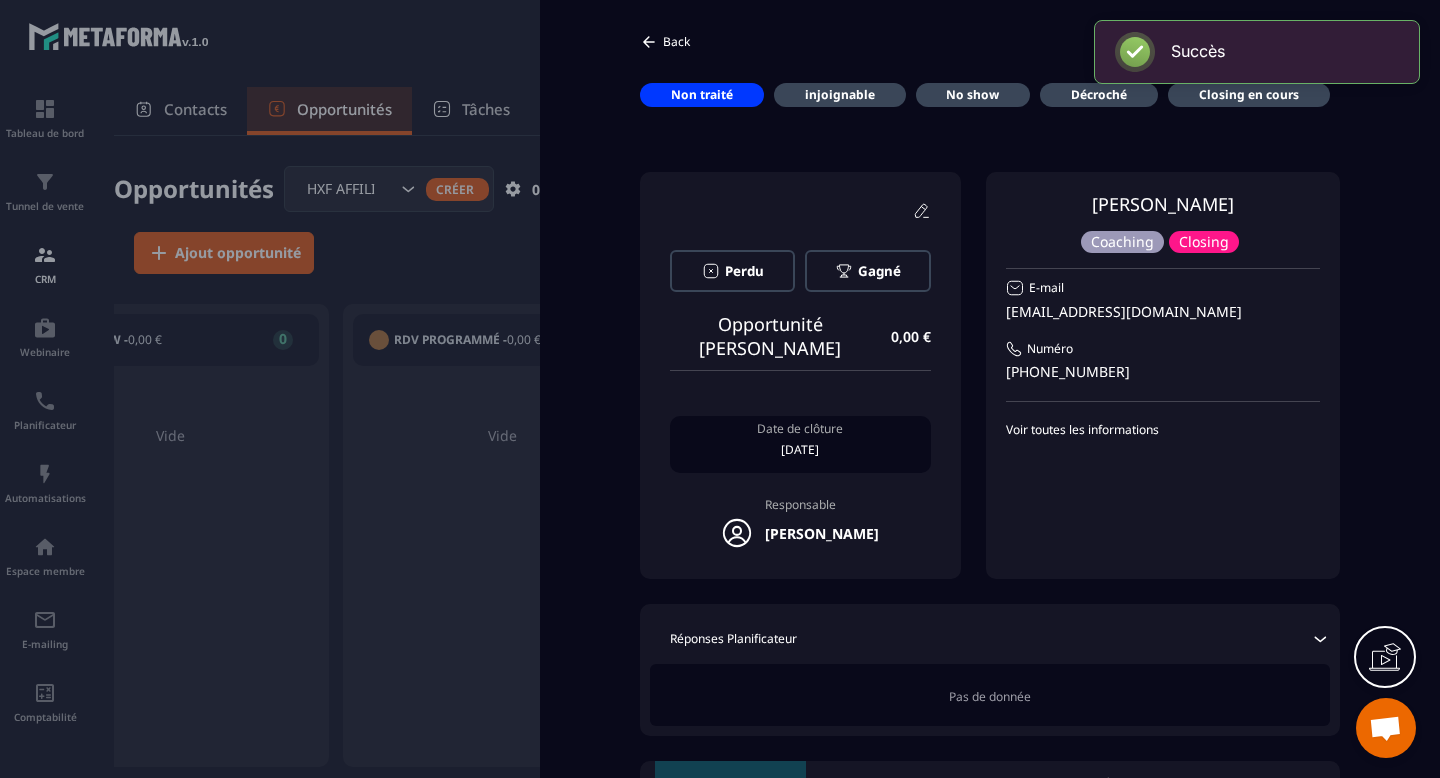 click on "Back" at bounding box center (665, 42) 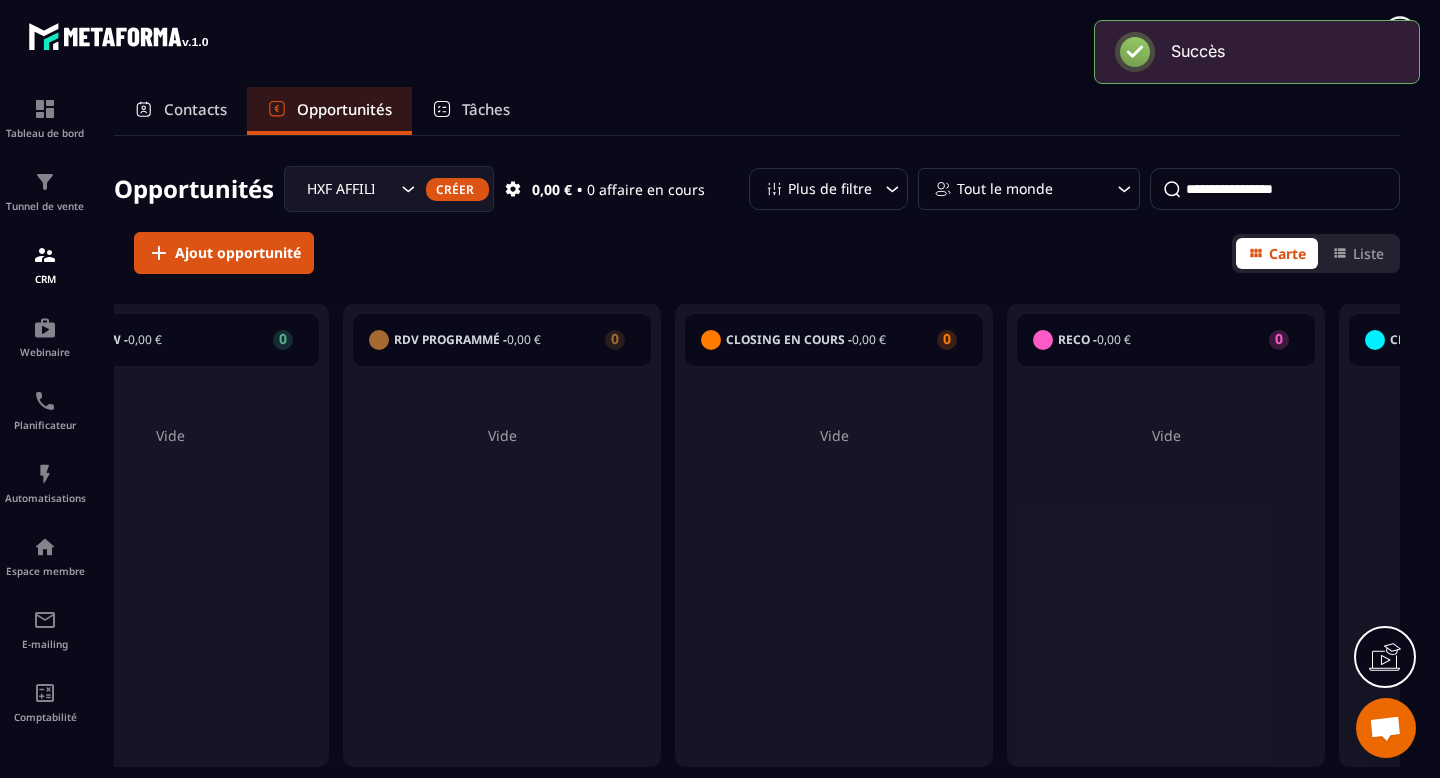 click on "HXF AFFILIATION COACH" at bounding box center (349, 189) 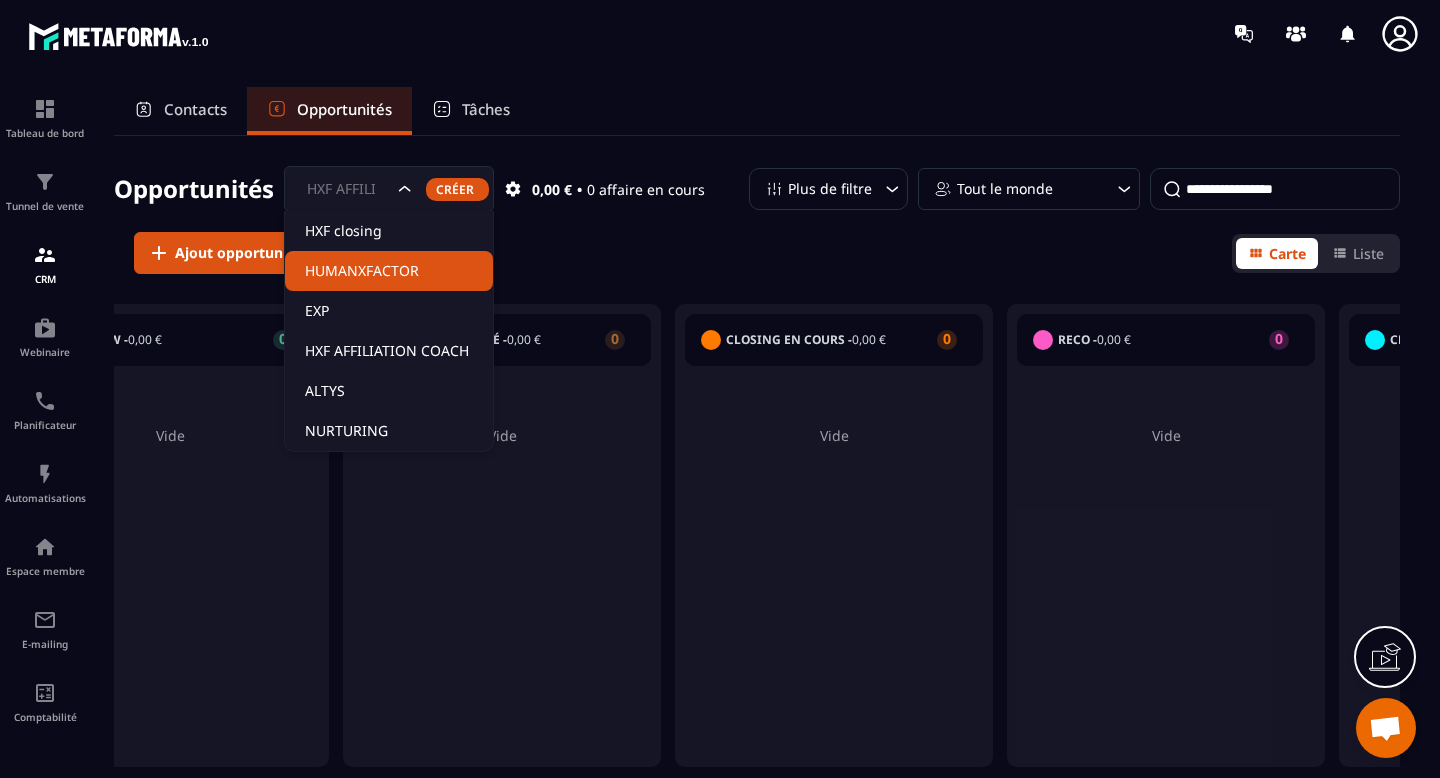 click on "HUMANXFACTOR" 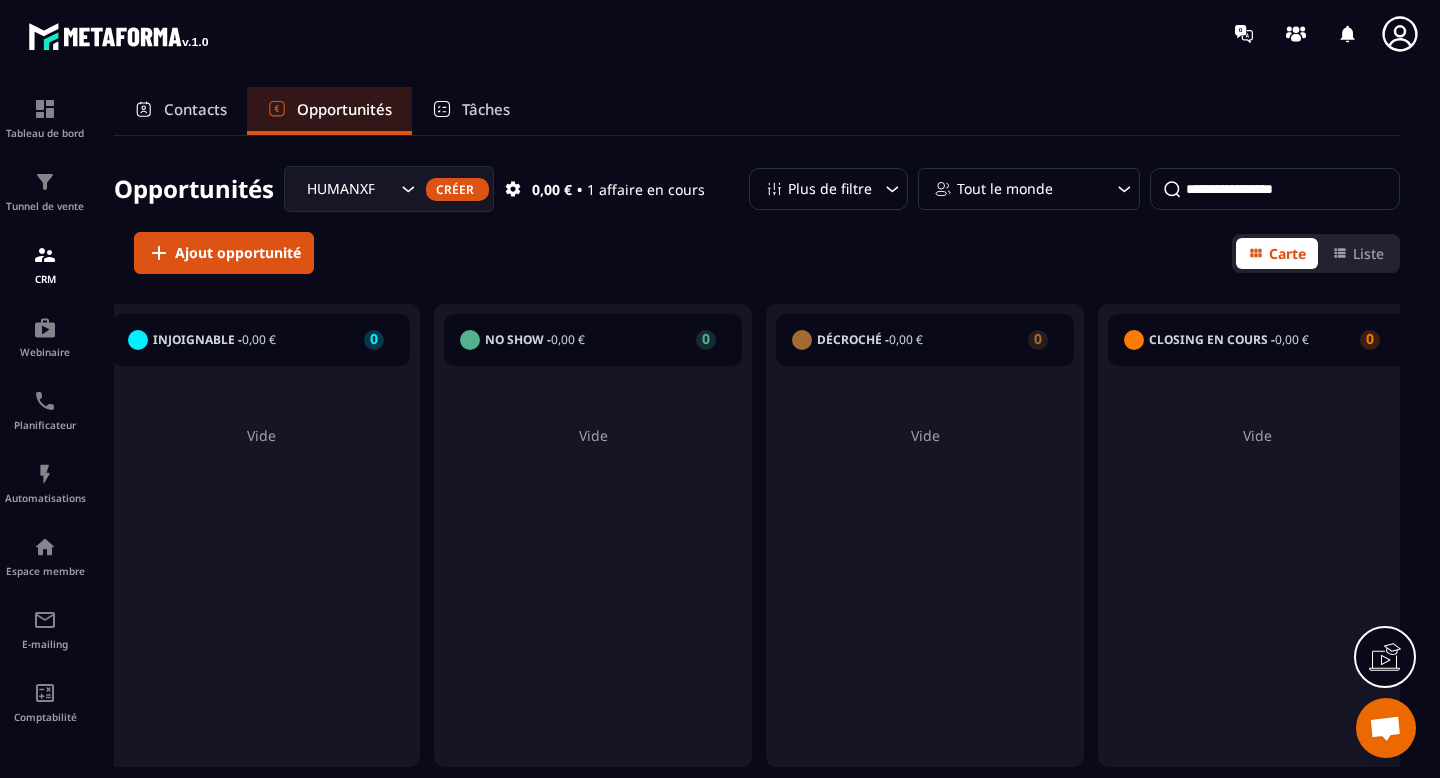 scroll, scrollTop: 0, scrollLeft: 338, axis: horizontal 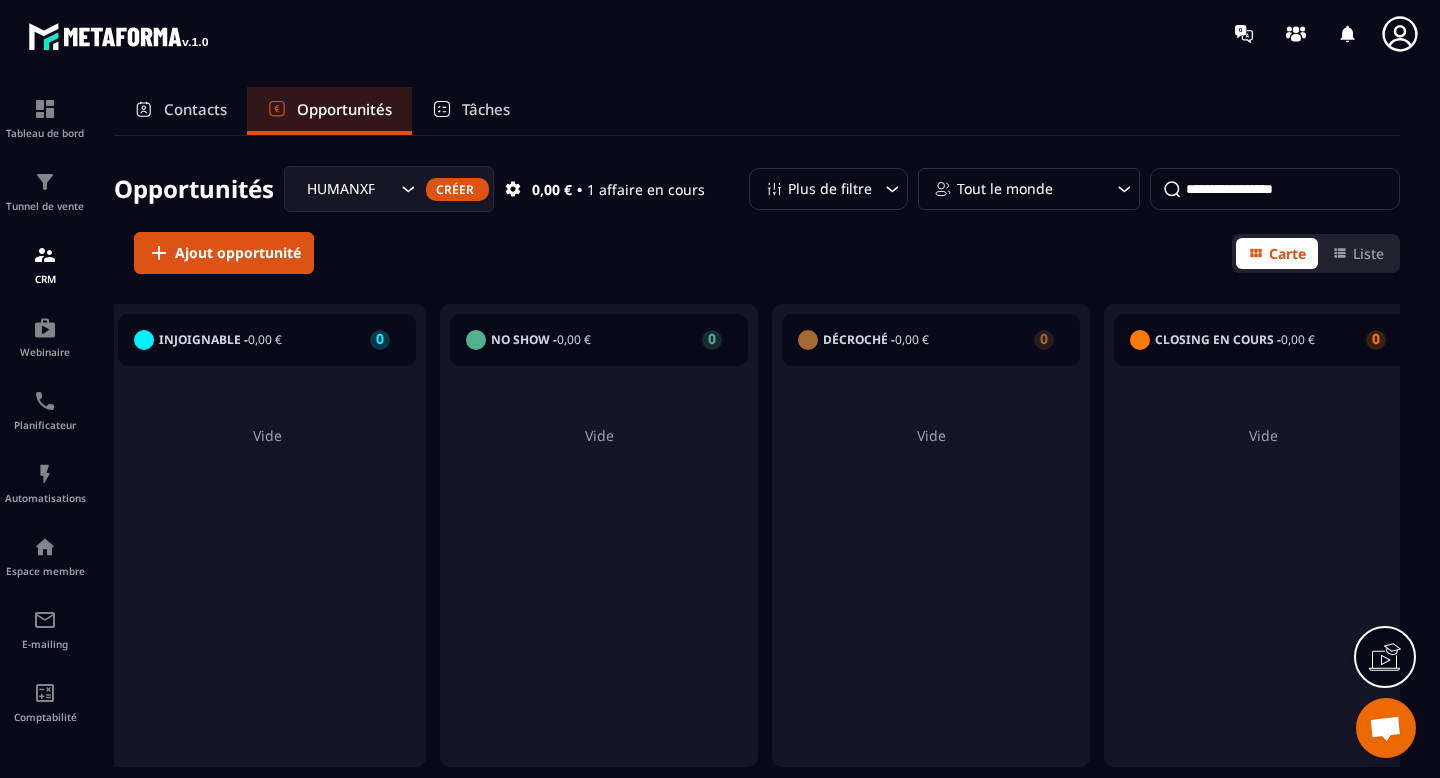 click on "No show -  0,00 € 0" at bounding box center [599, 340] 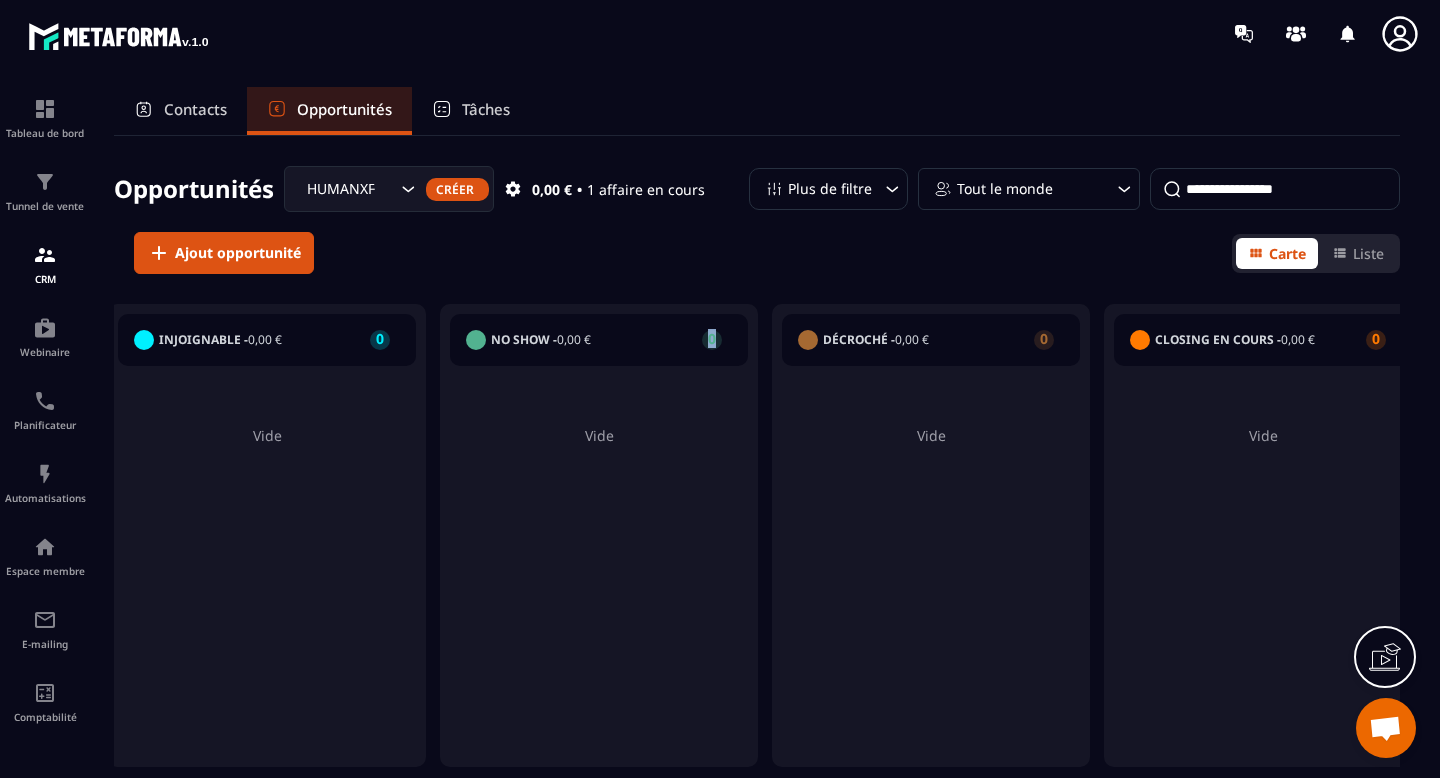 click on "No show -  0,00 € 0" at bounding box center (599, 340) 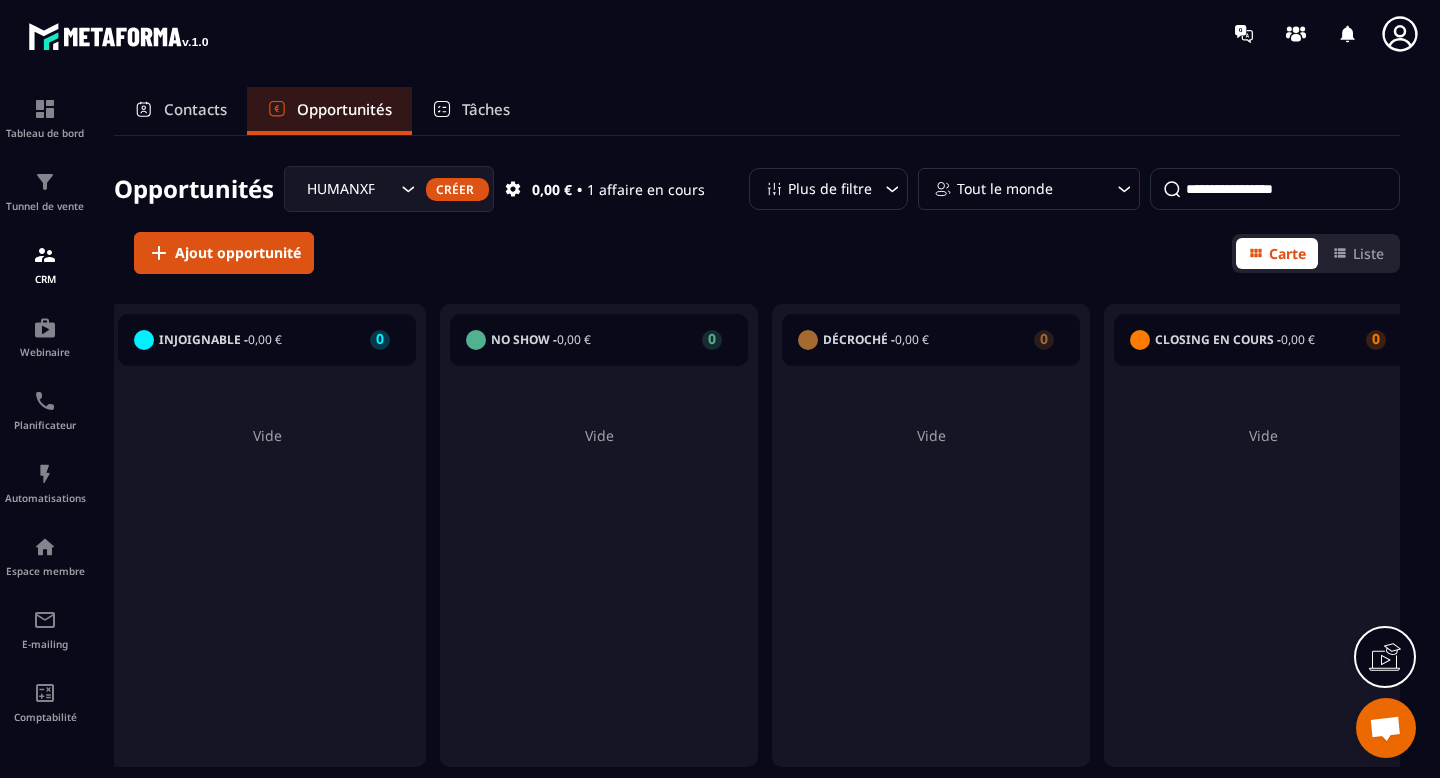 click on "Créer" at bounding box center [457, 189] 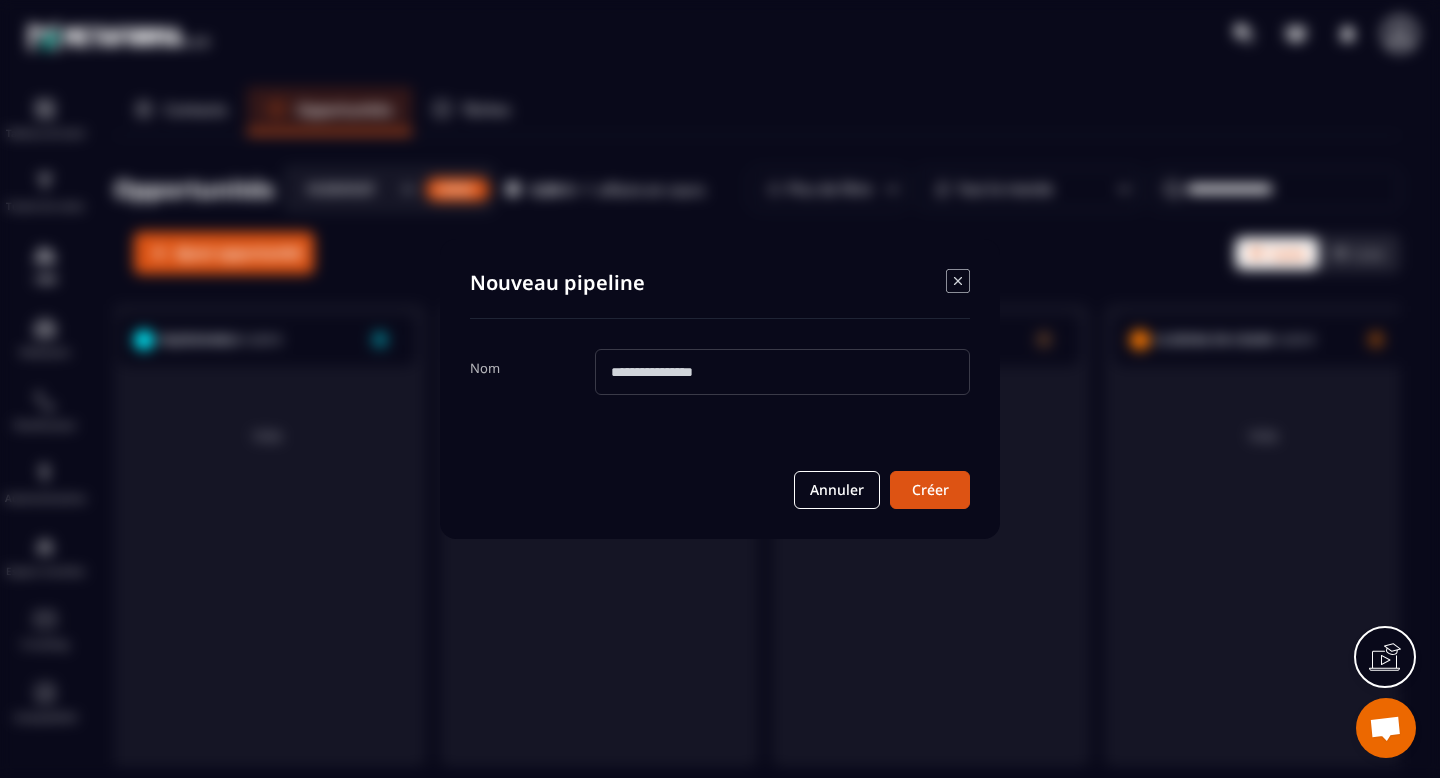 click 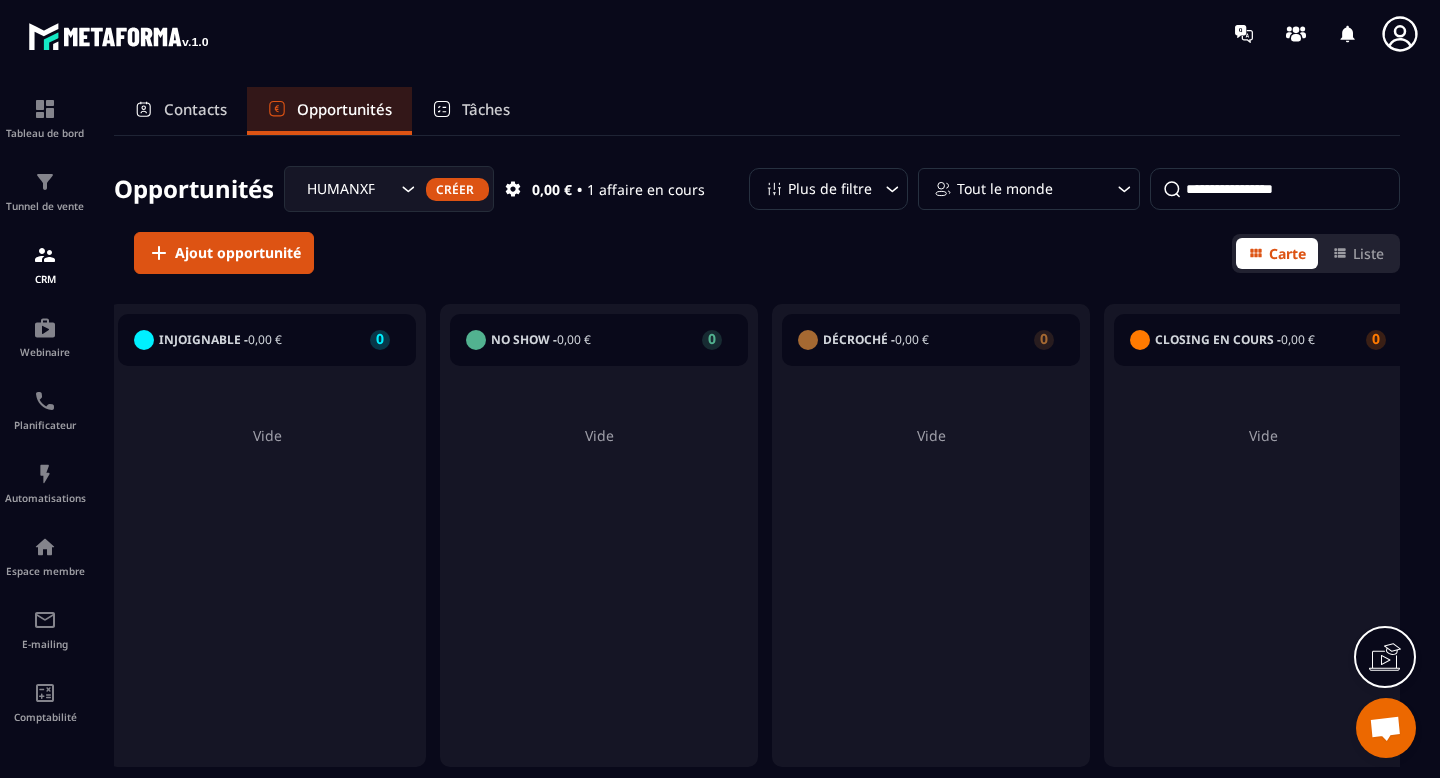 click 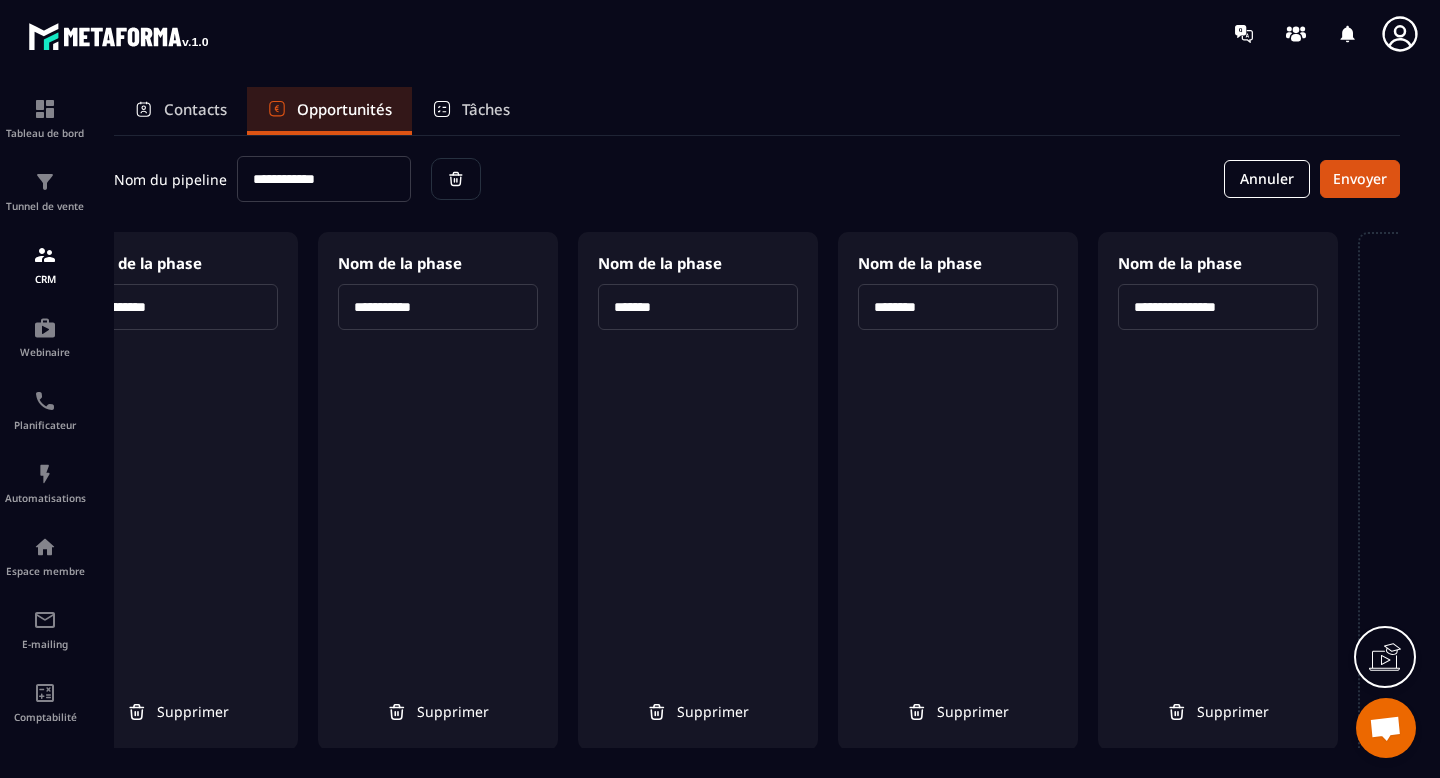 scroll, scrollTop: 0, scrollLeft: 62, axis: horizontal 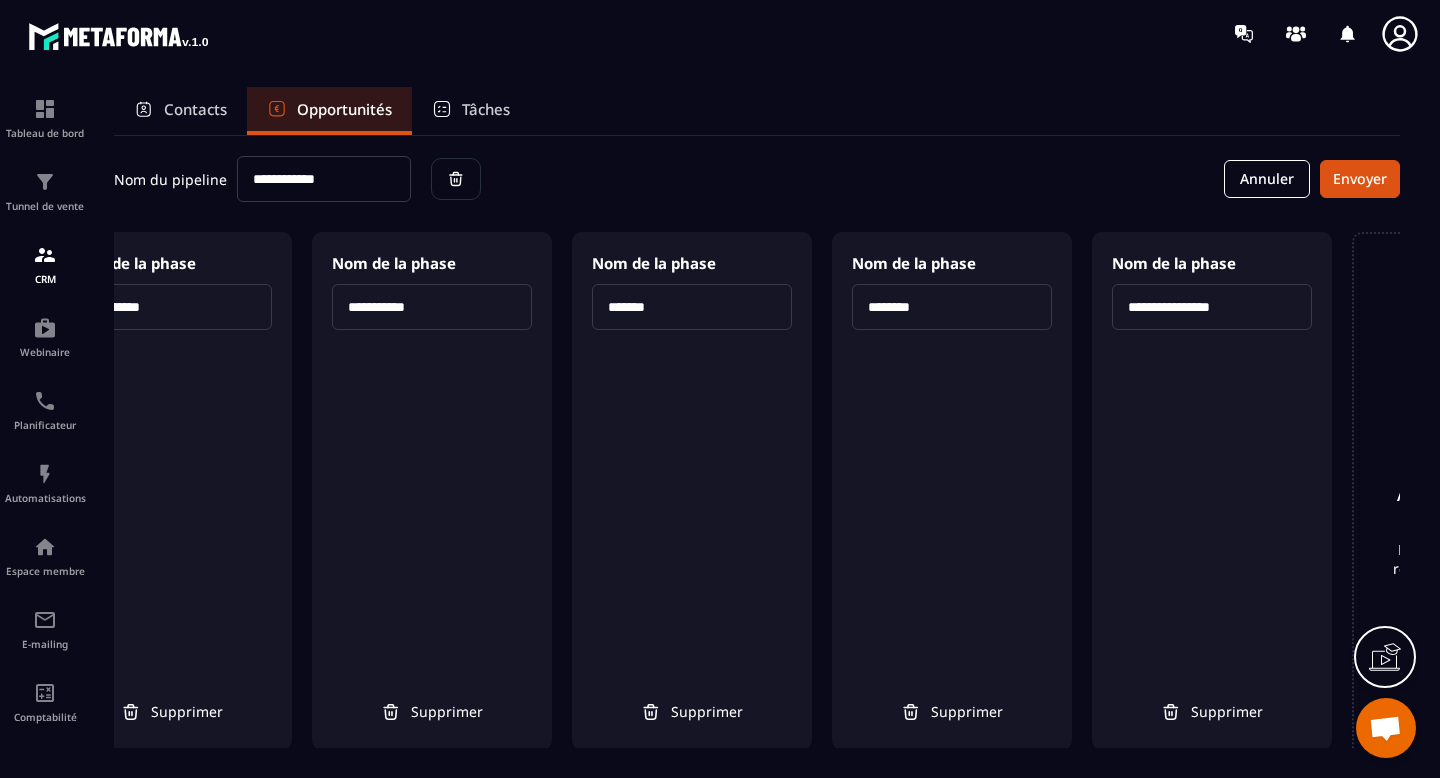click on "*******" at bounding box center [692, 307] 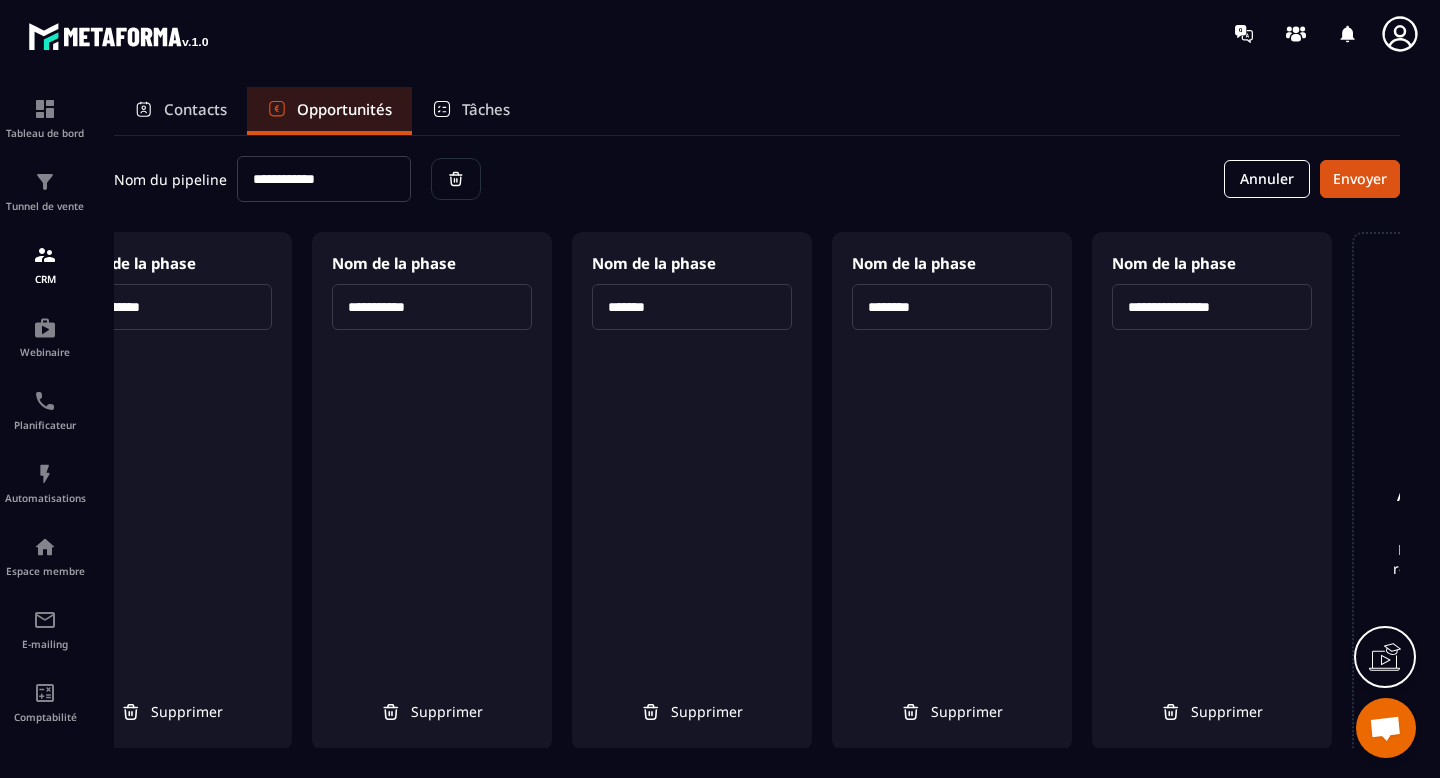 type 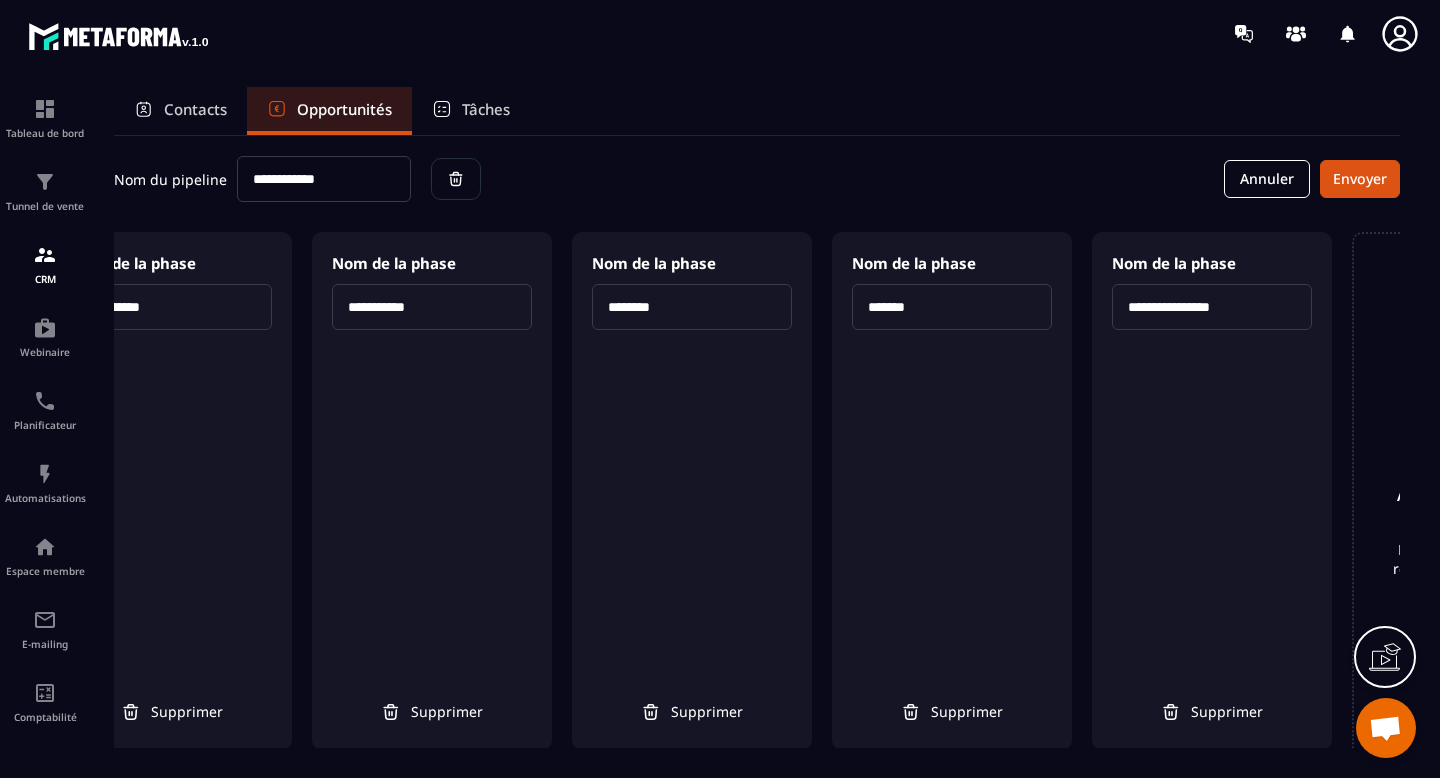 drag, startPoint x: 681, startPoint y: 315, endPoint x: 941, endPoint y: 334, distance: 260.6933 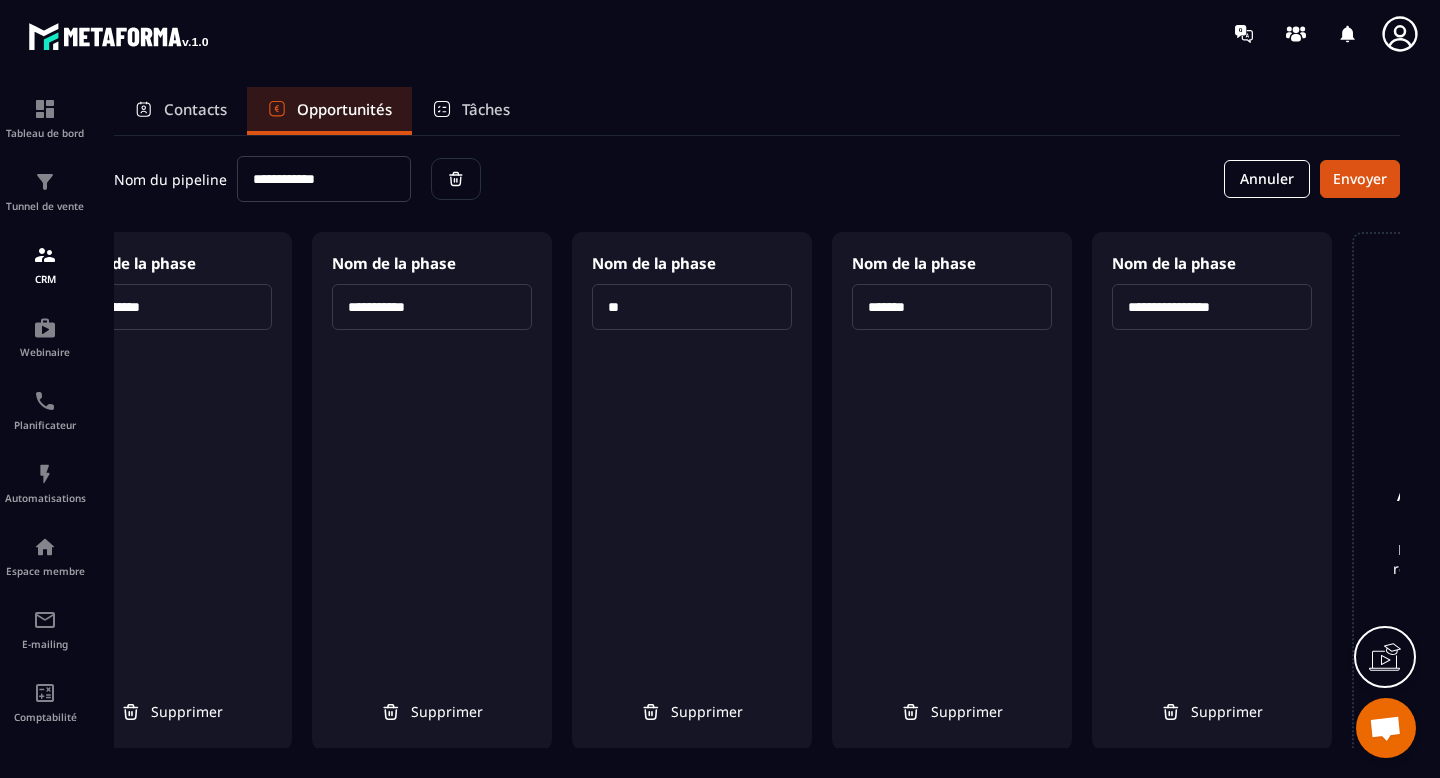 type on "*" 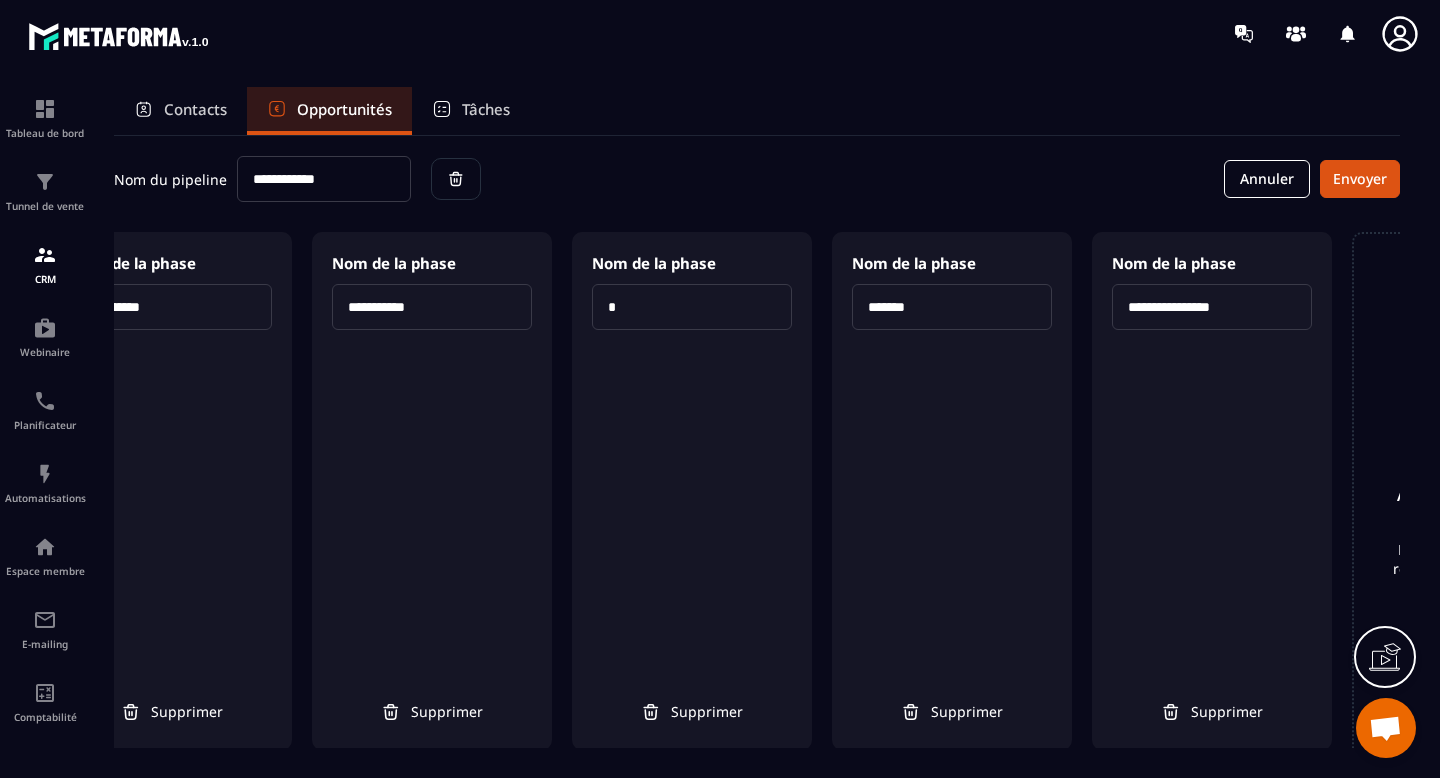 type on "**********" 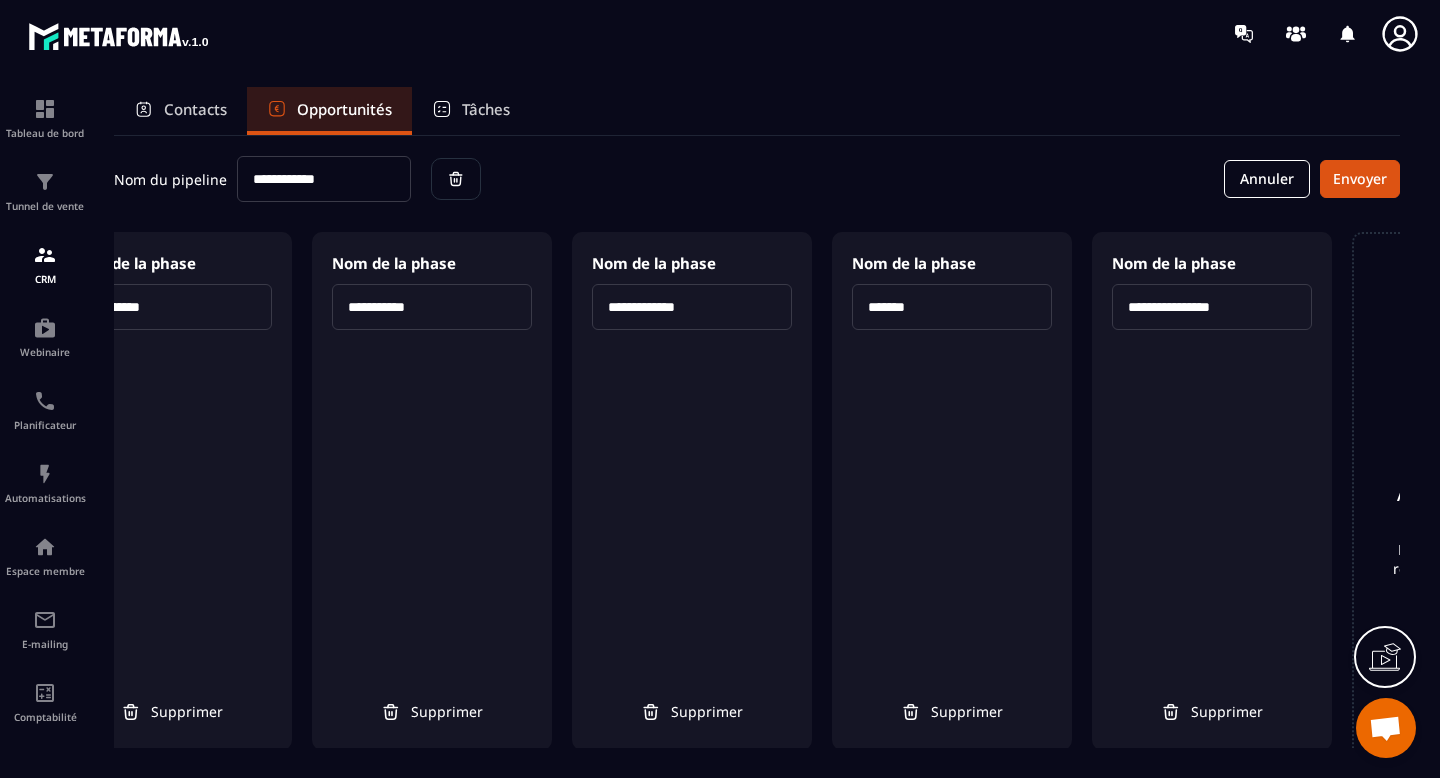 click on "**********" at bounding box center (692, 491) 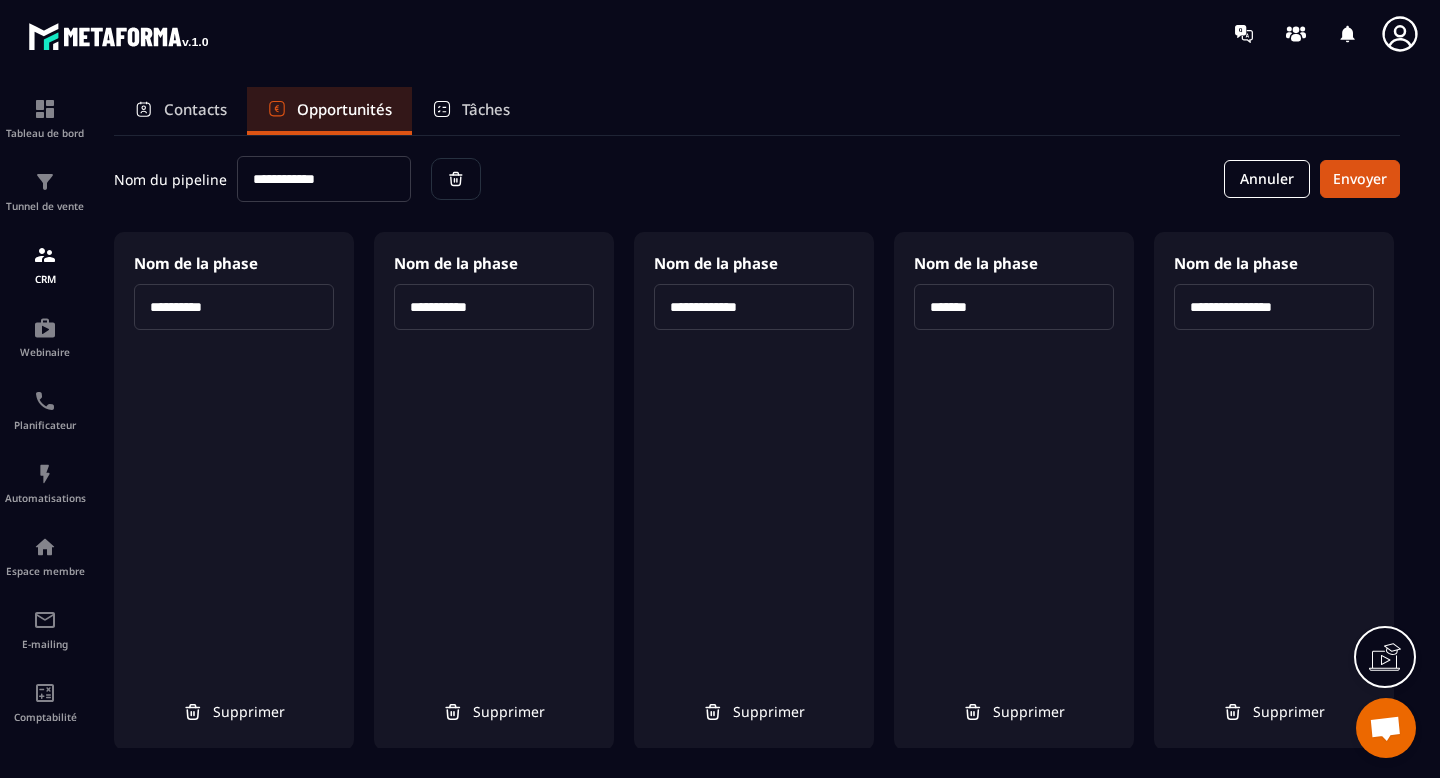 click on "**********" at bounding box center [757, 179] 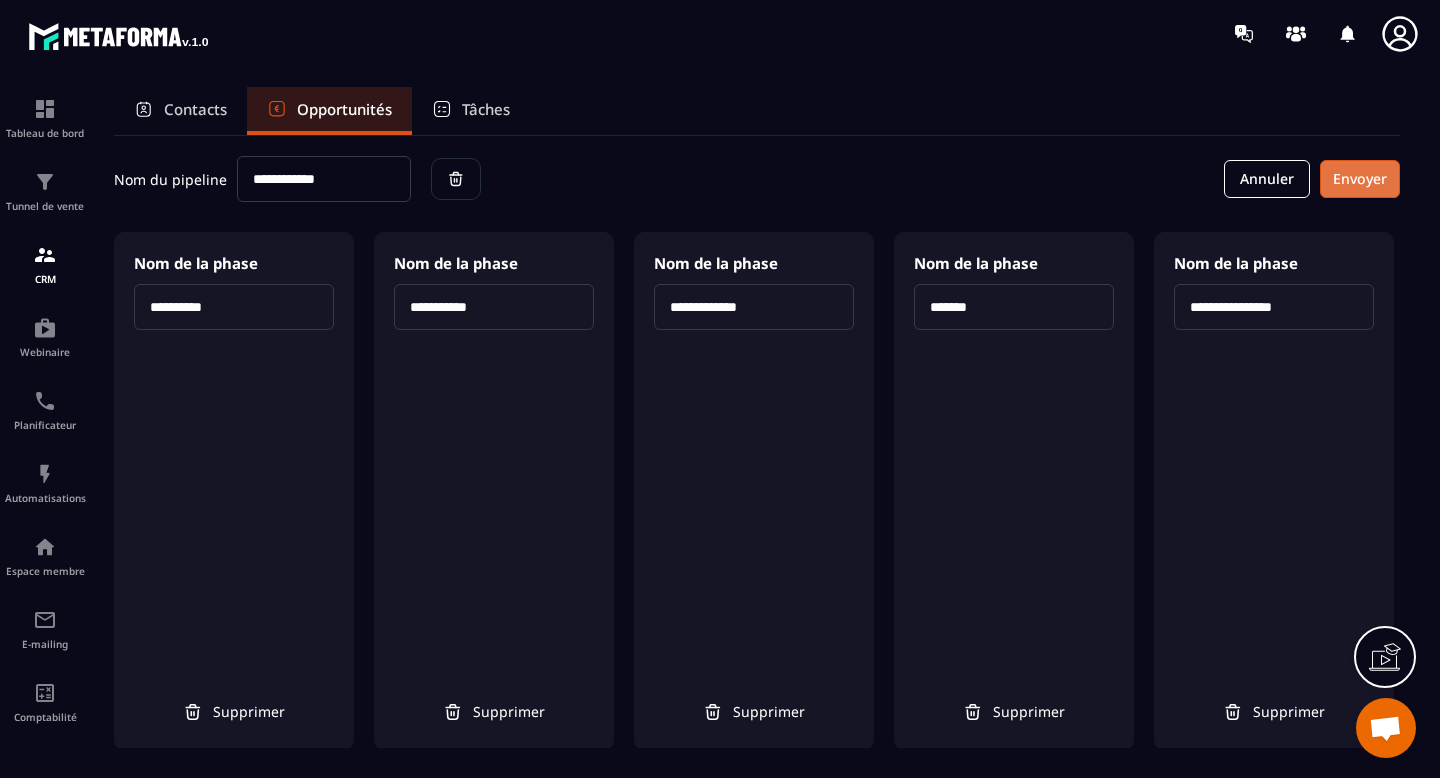 click on "Envoyer" at bounding box center (1360, 179) 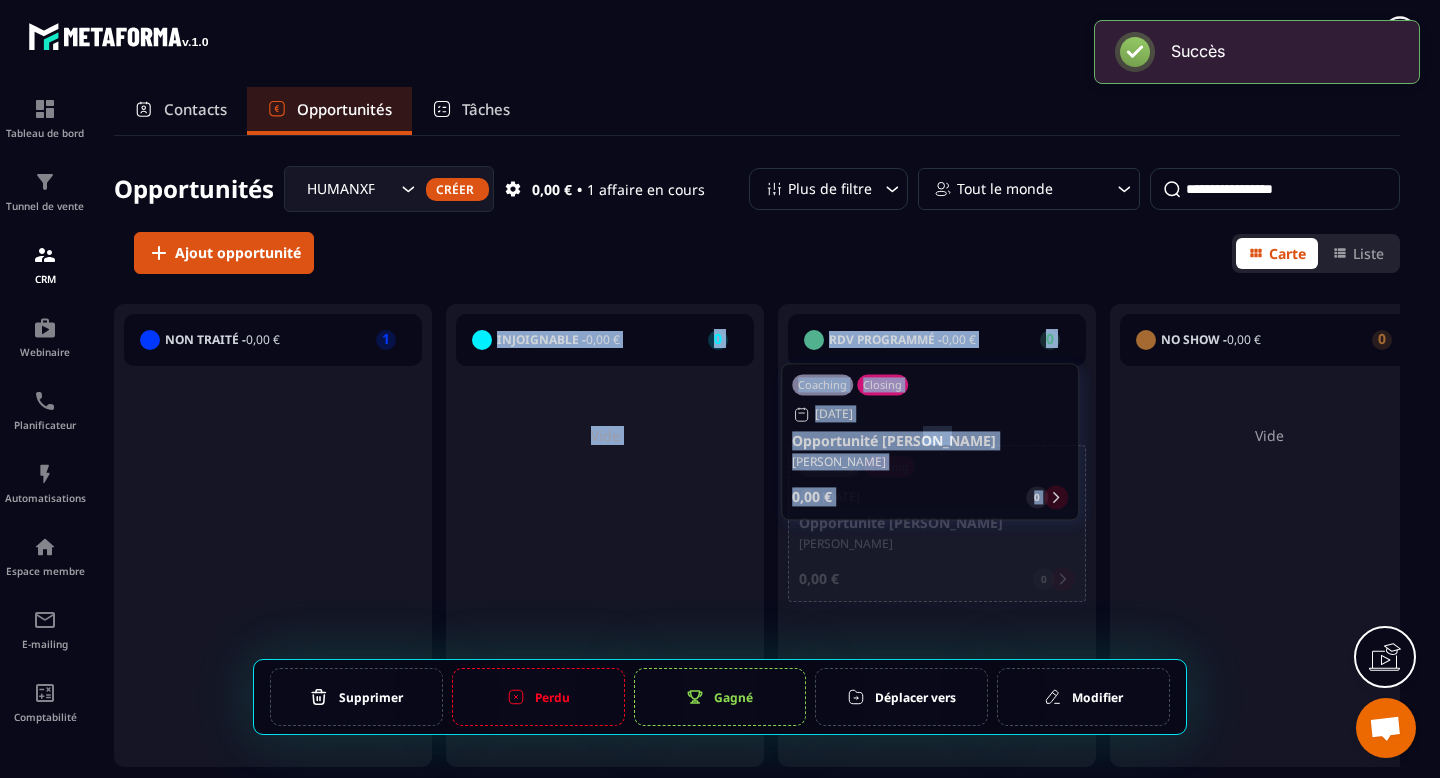 drag, startPoint x: 300, startPoint y: 448, endPoint x: 957, endPoint y: 429, distance: 657.27466 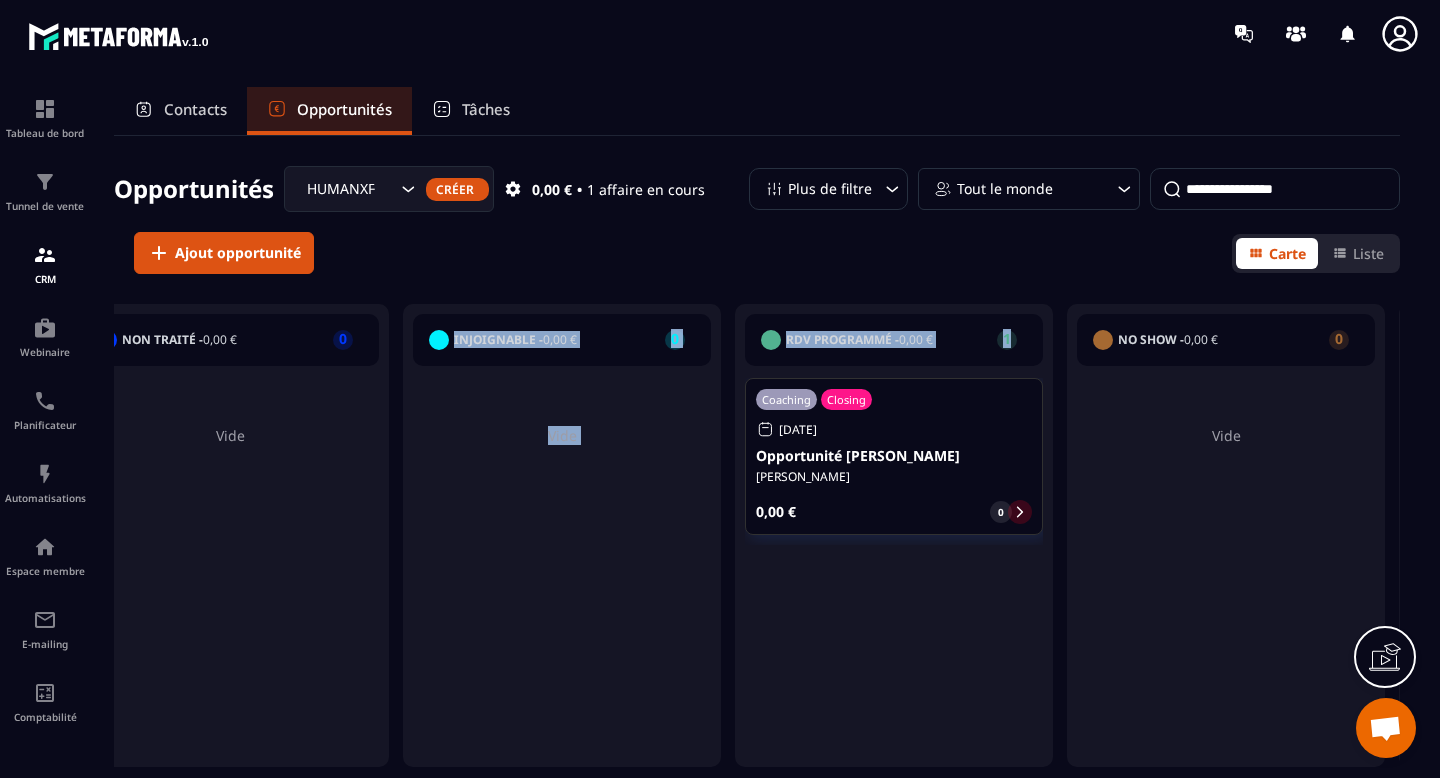 scroll, scrollTop: 0, scrollLeft: 0, axis: both 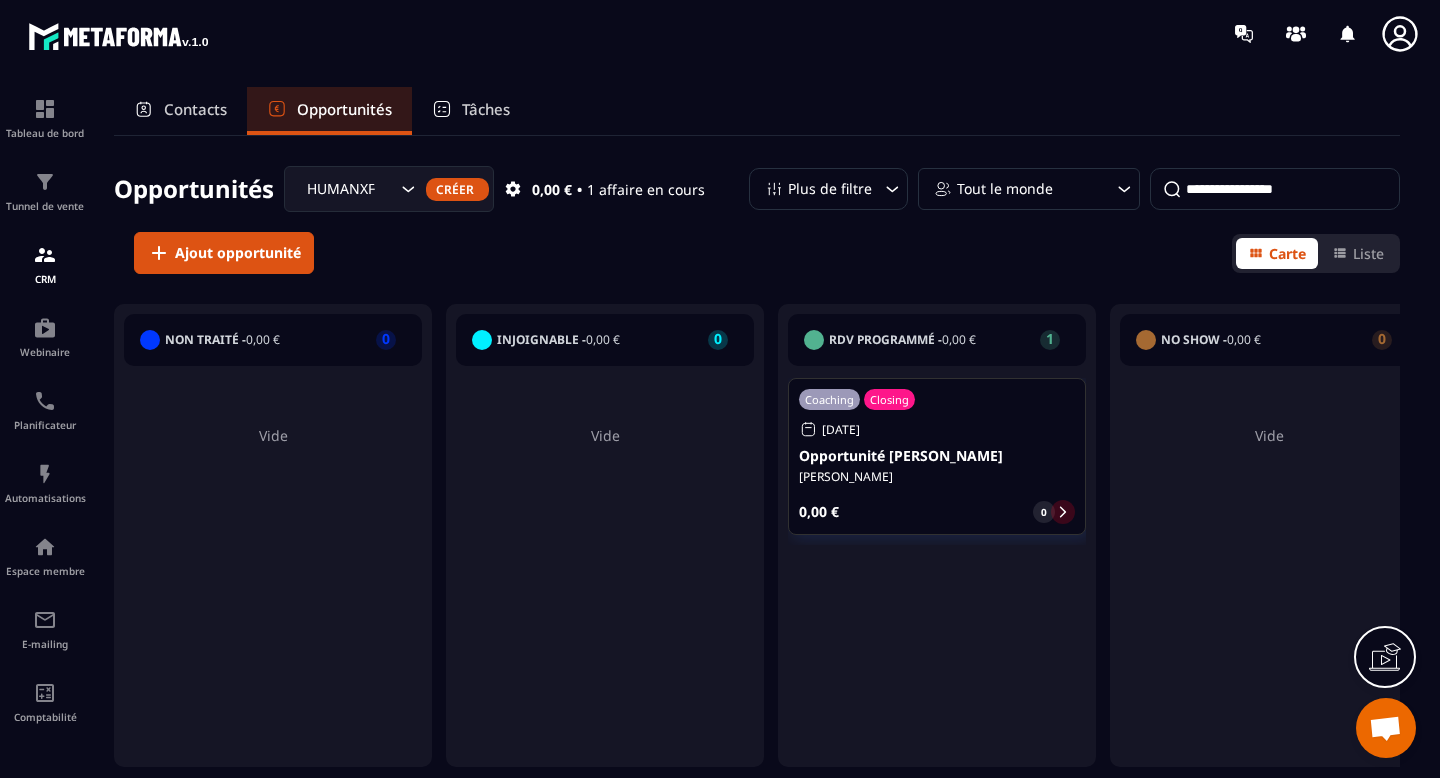 click on "HUMANXFACTOR" 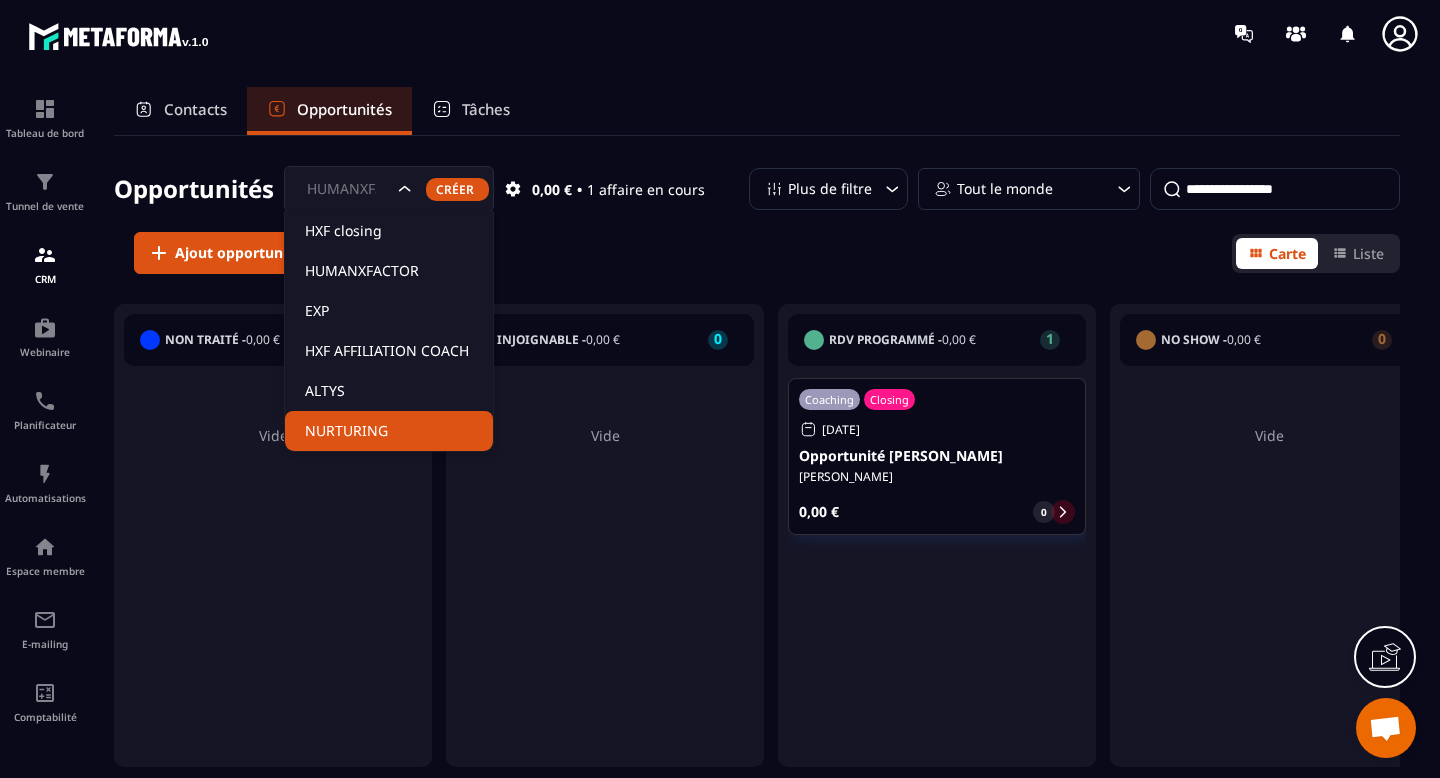 click on "NURTURING" 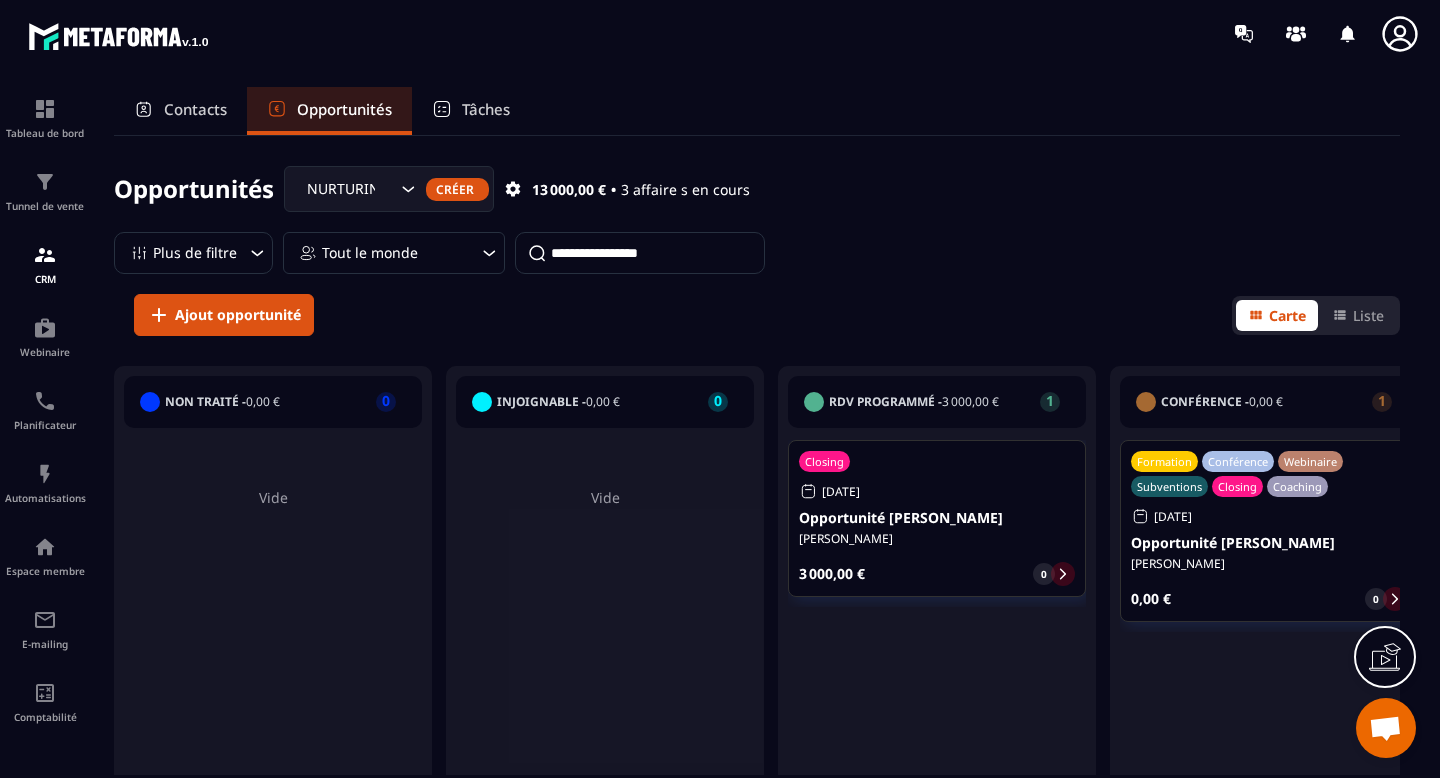 click on "Closing [DATE] Opportunité Jean-[PERSON_NAME] Jean-[PERSON_NAME] 3 000,00 € 0" at bounding box center [937, 518] 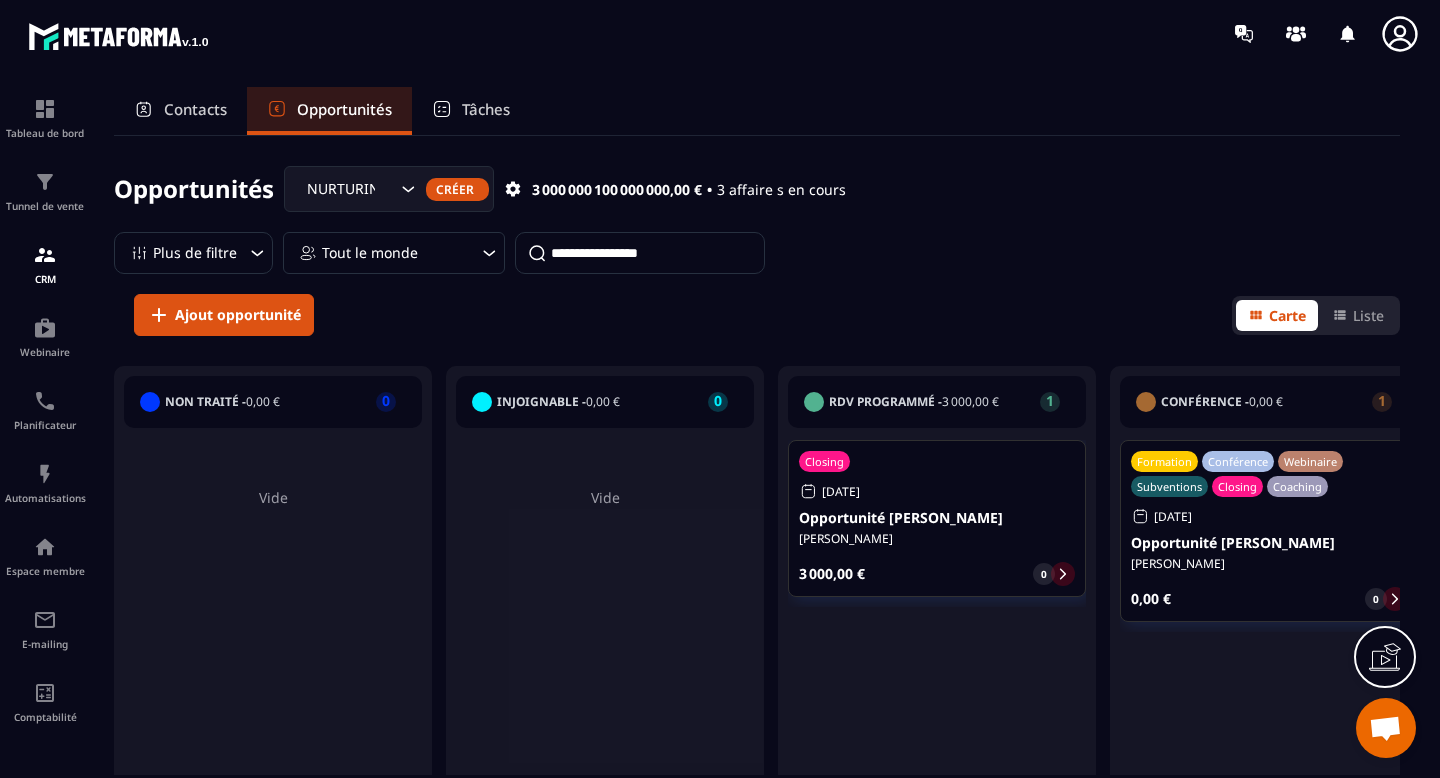 click 